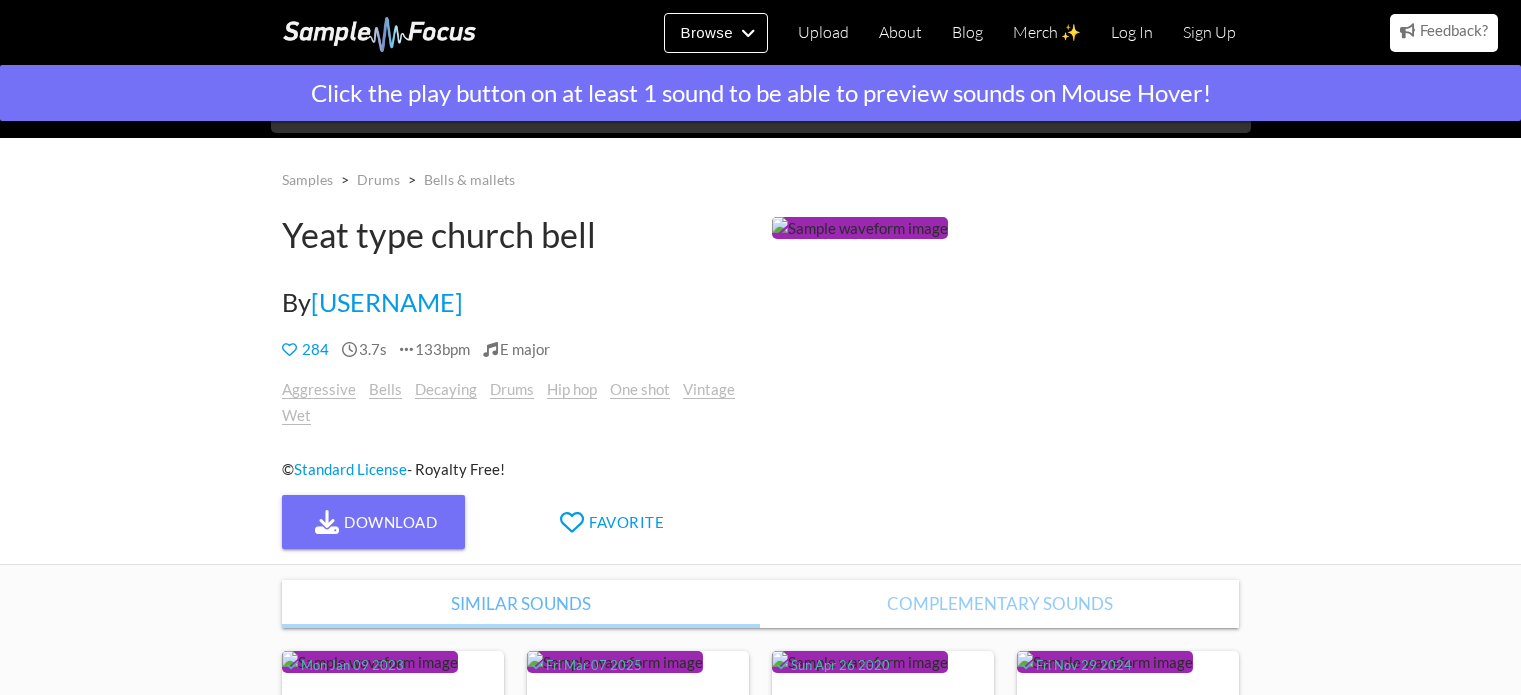 scroll, scrollTop: 0, scrollLeft: 0, axis: both 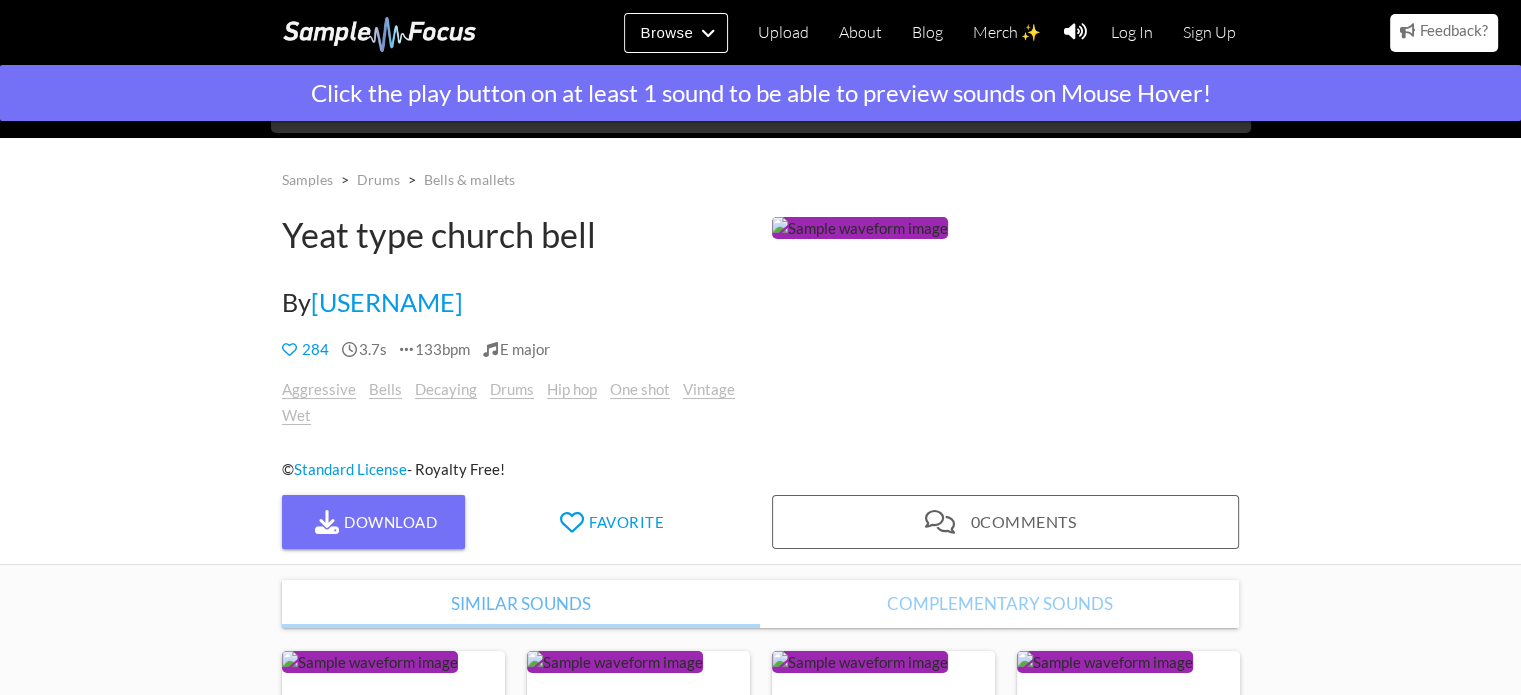 click at bounding box center [860, 228] 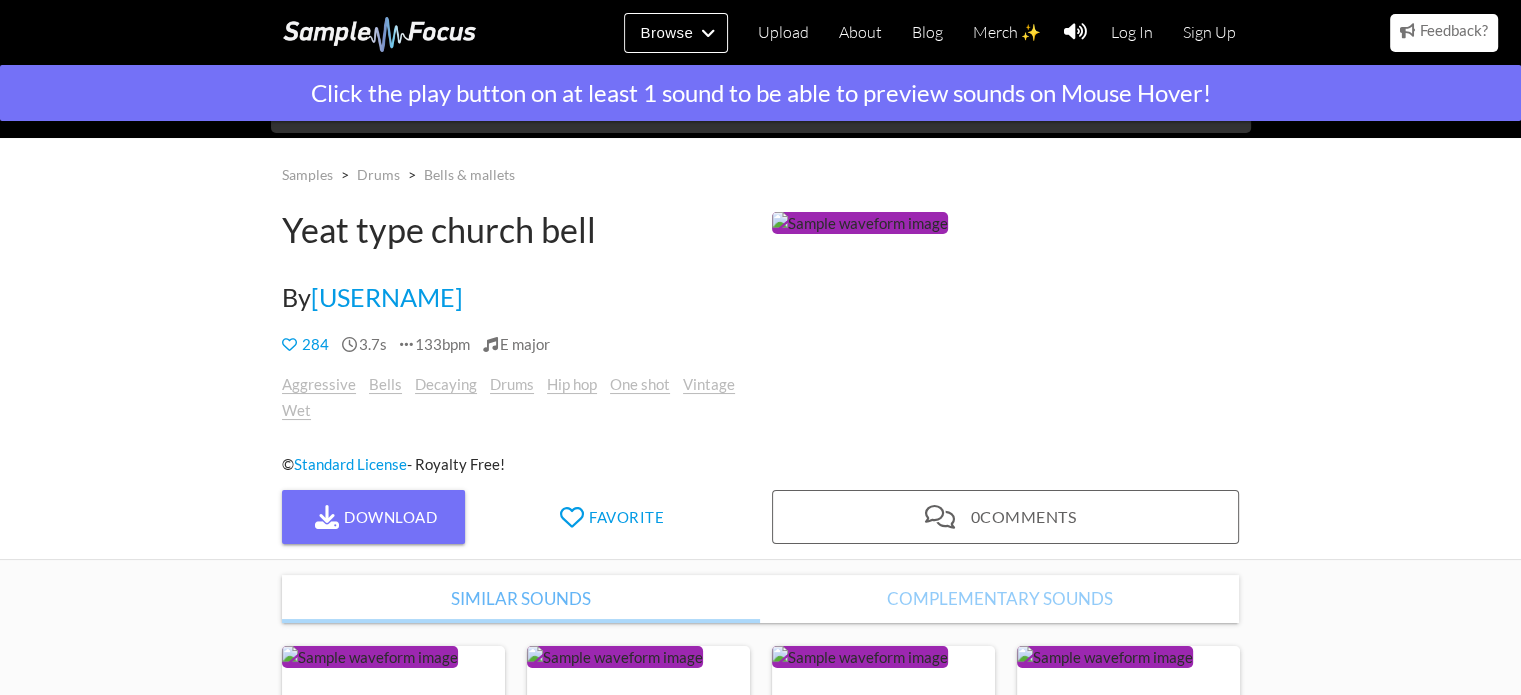 scroll, scrollTop: 0, scrollLeft: 0, axis: both 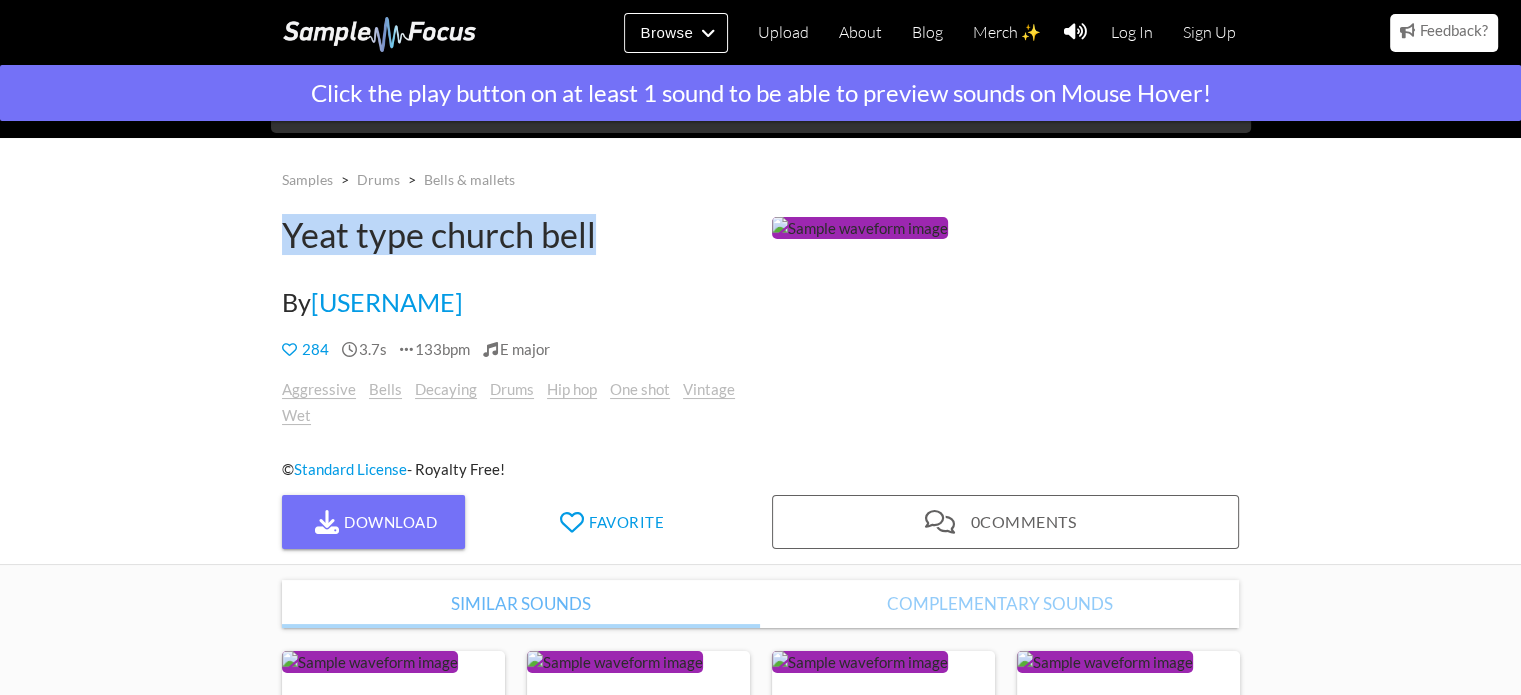 click on "Samples
>
Drums
>
Bells & mallets
Yeat type church bell
By  [USERNAME]
284
3.7s
133bpm
E major
Aggressive
Bells
Decaying
Drums
Hip hop
One shot
Vintage
Wet
©  Standard License  - Royalty Free!" at bounding box center (760, 351) 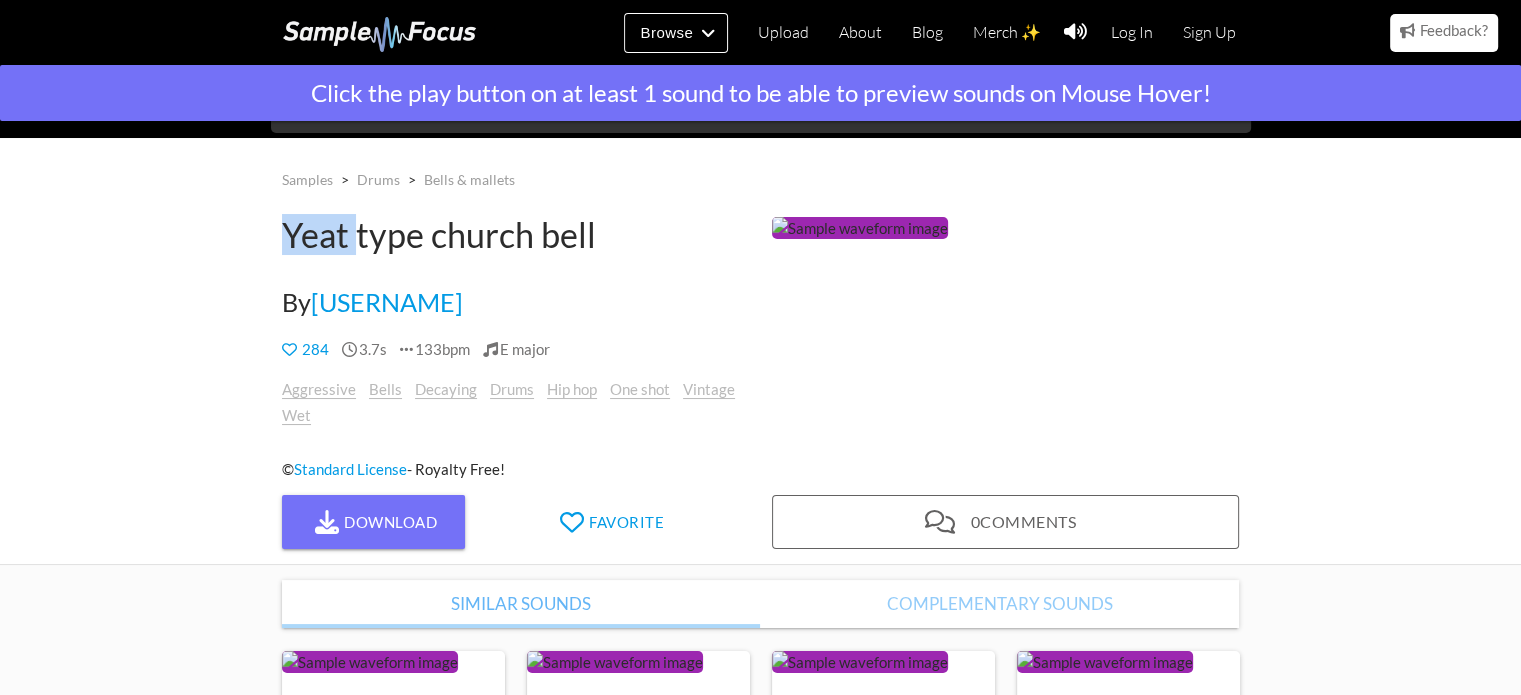 click on "Yeat type church bell" at bounding box center [516, 235] 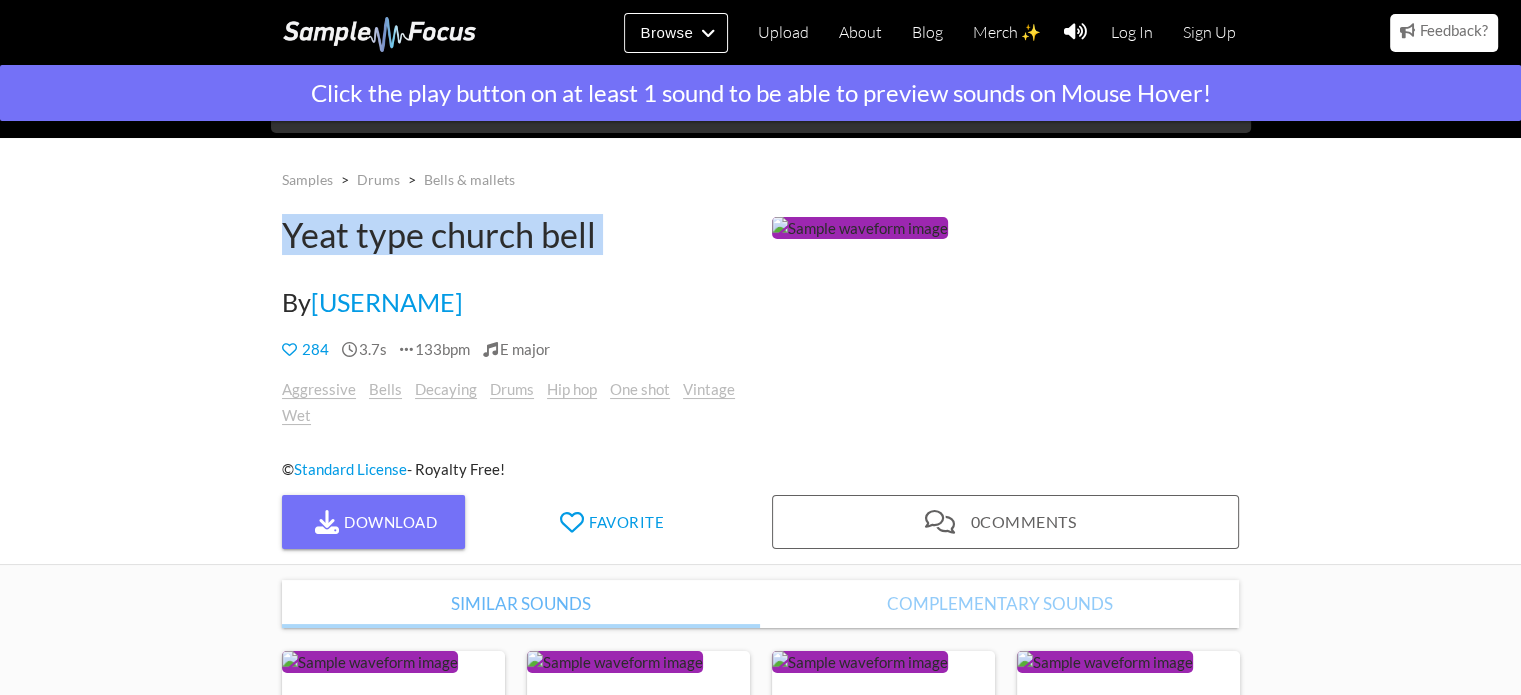 click on "Yeat type church bell" at bounding box center (516, 235) 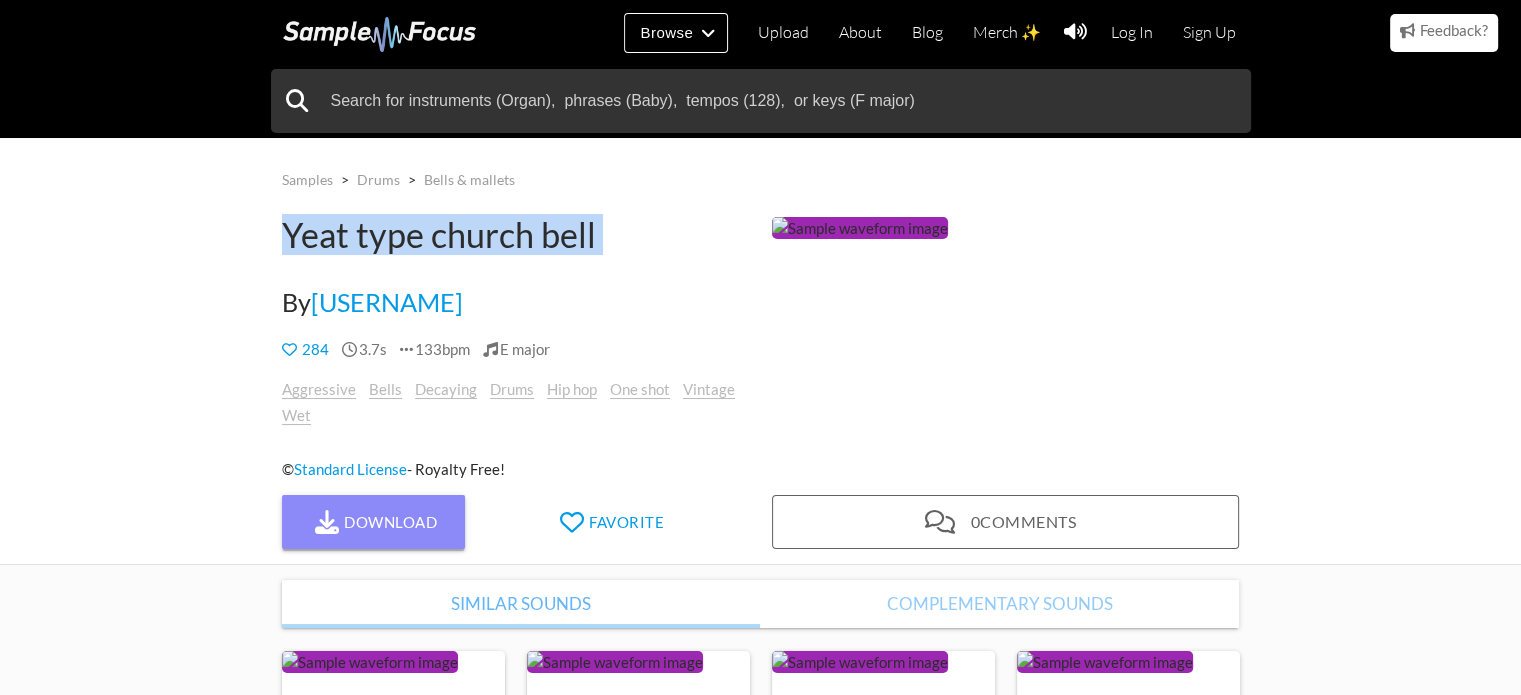 click on "Download" at bounding box center [374, 522] 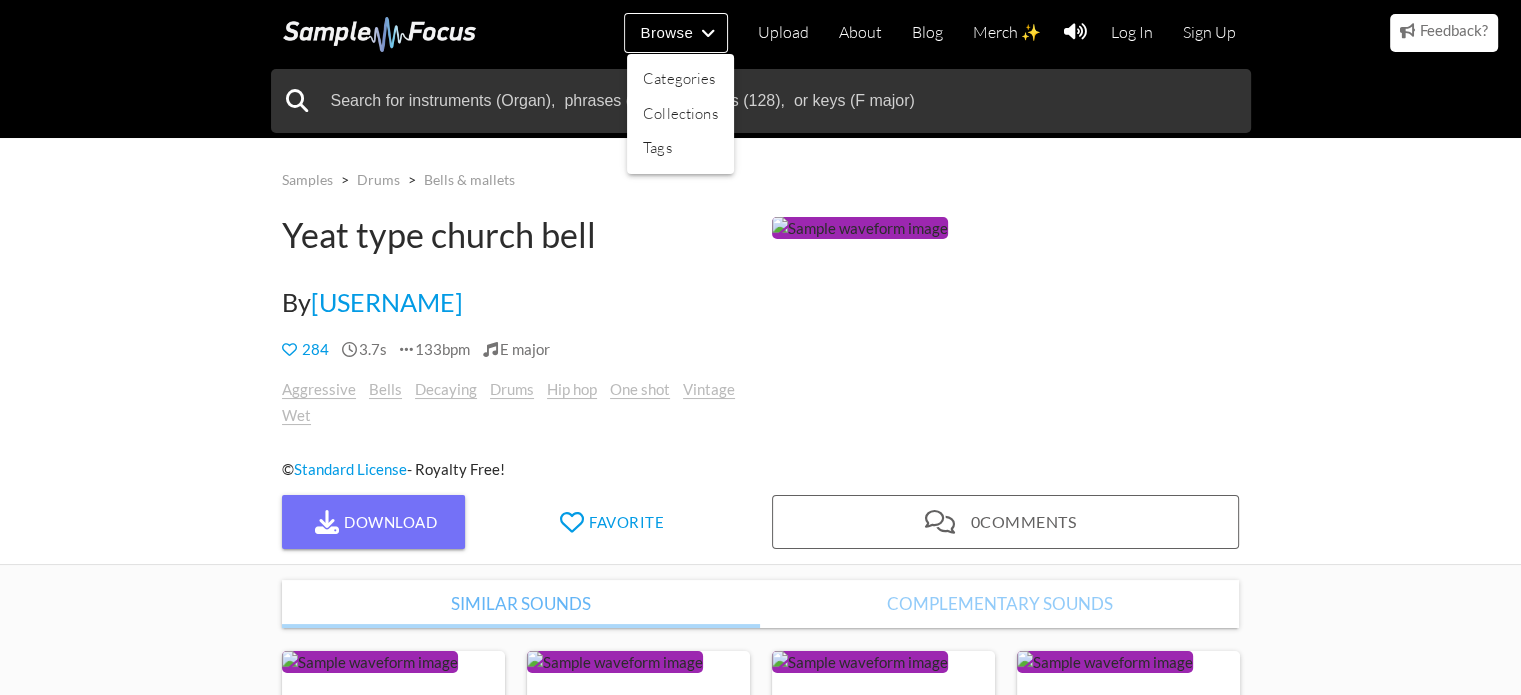 click at bounding box center [760, 347] 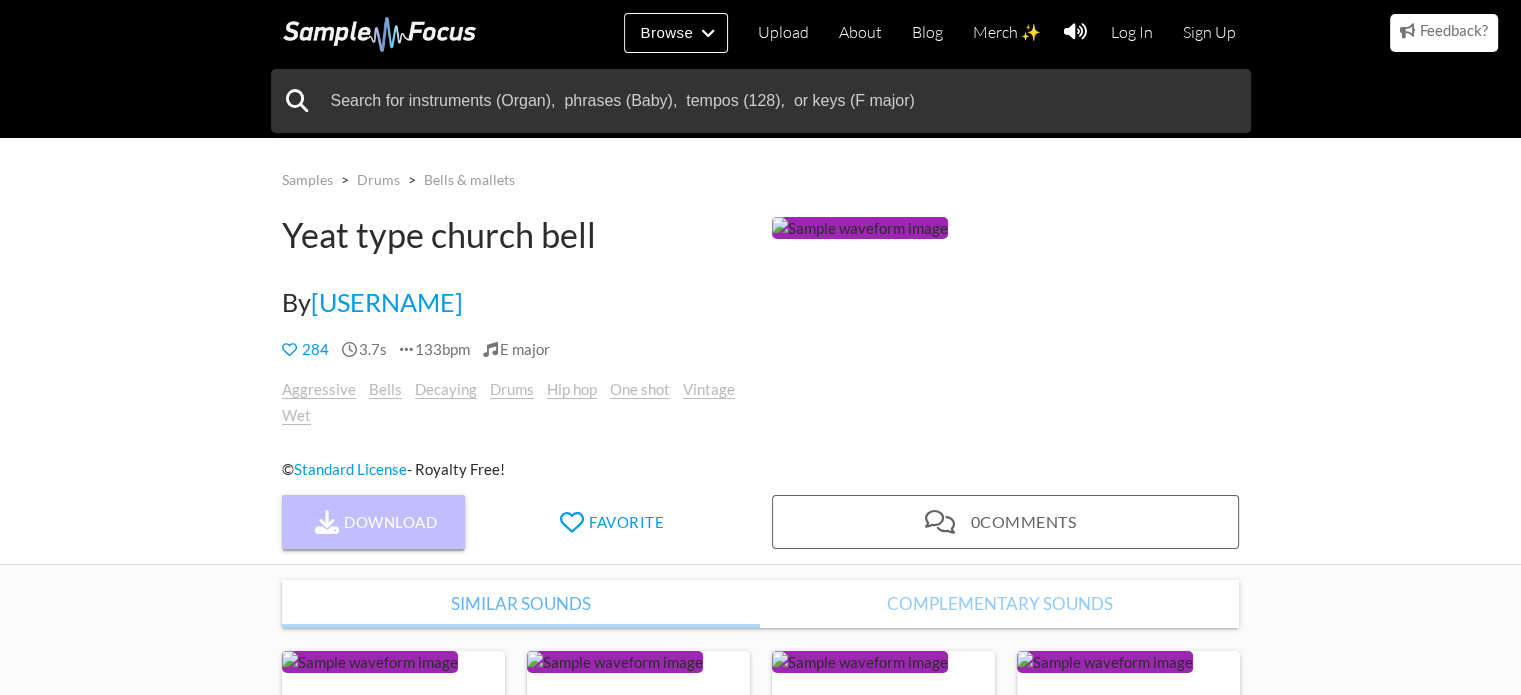click on "Download" at bounding box center (374, 522) 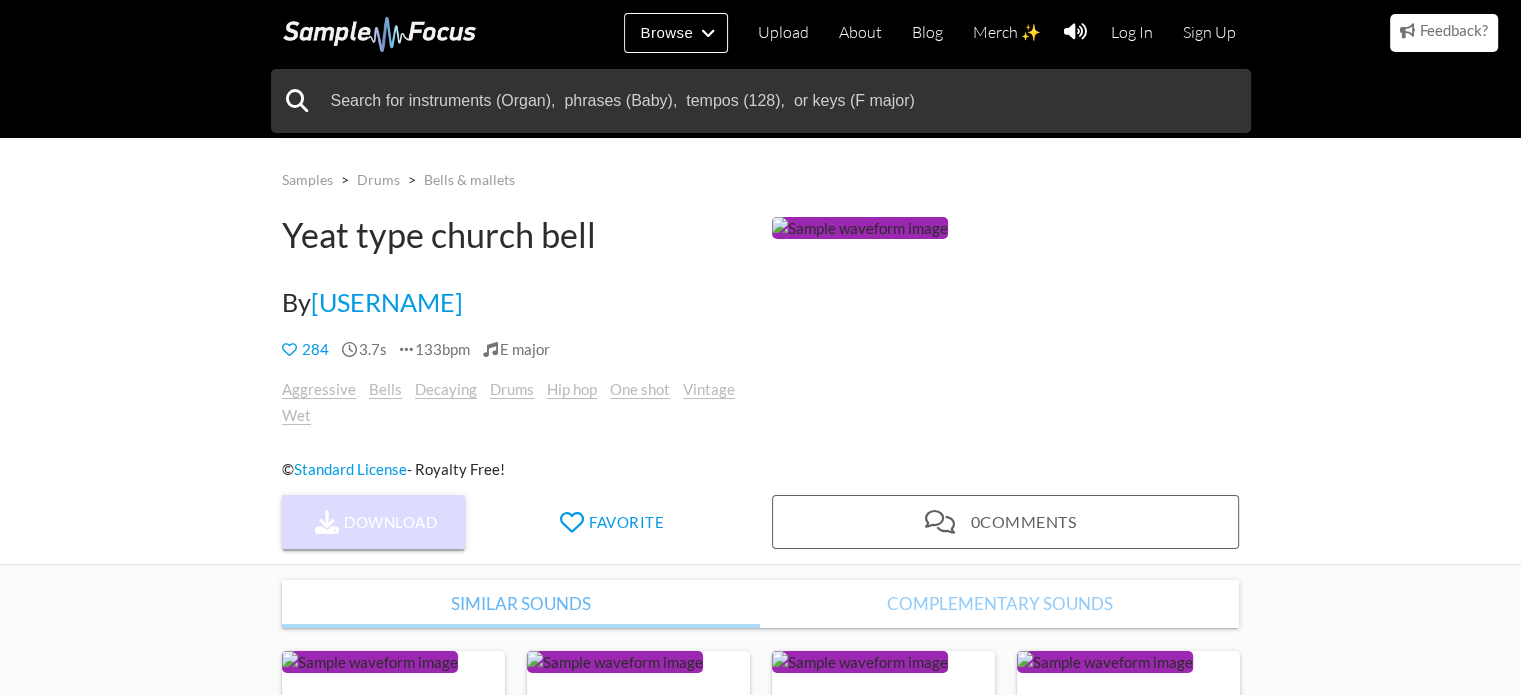 click on "Download" at bounding box center [374, 522] 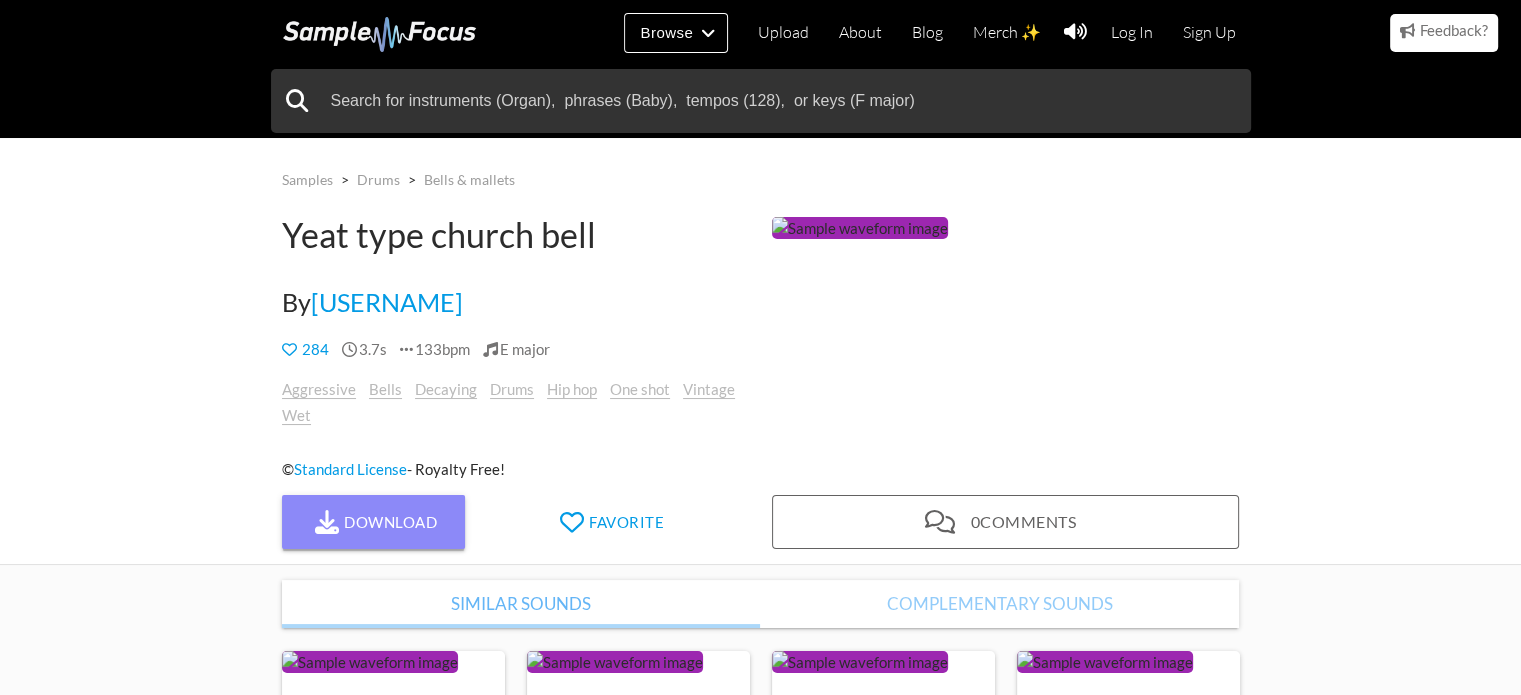 click on "Download" at bounding box center (374, 522) 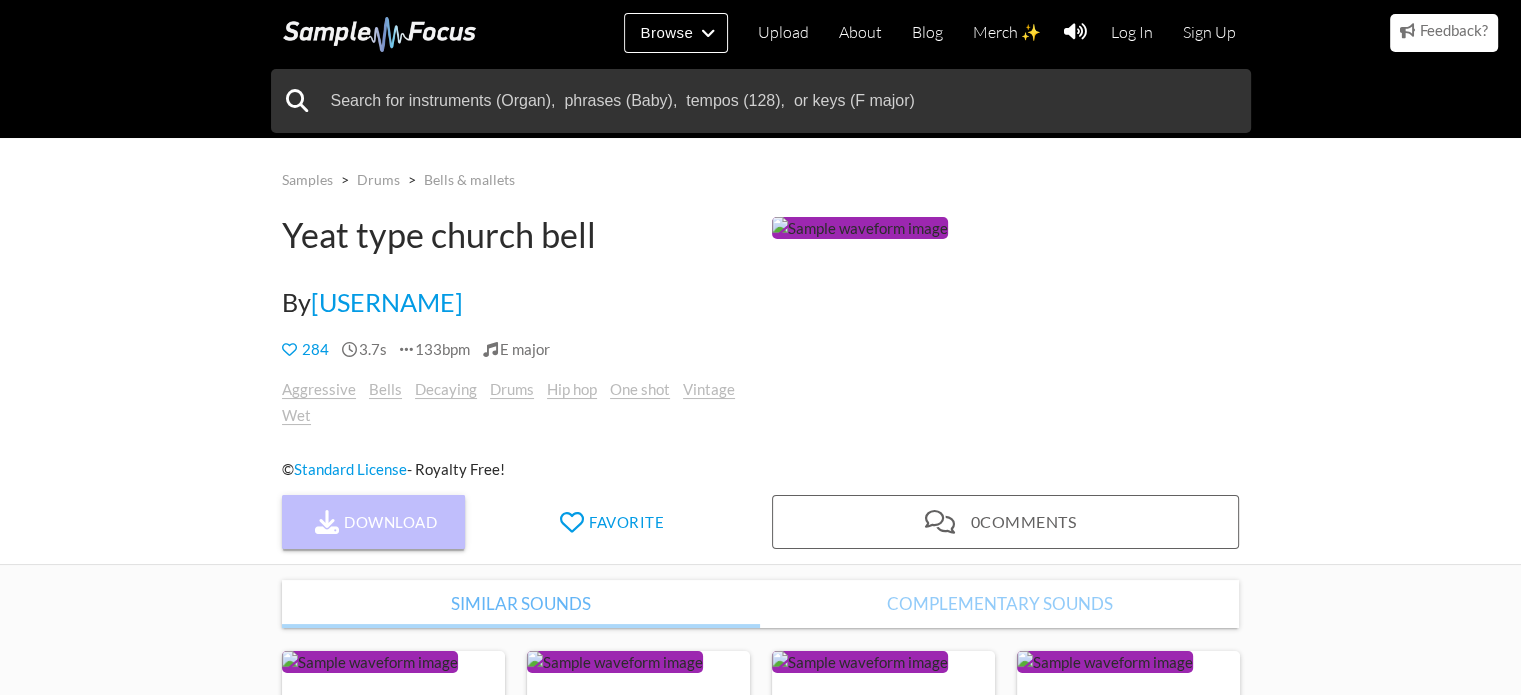 click on "Download" at bounding box center [374, 522] 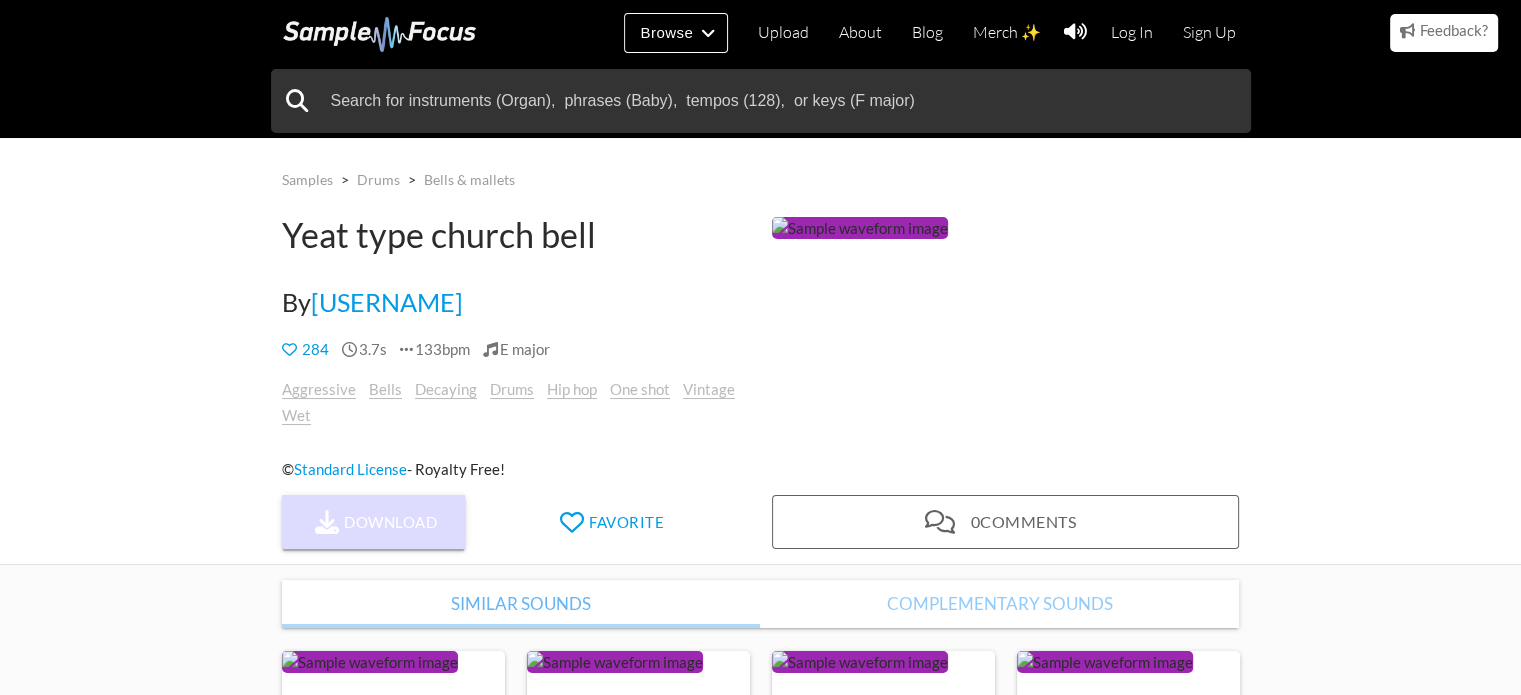 click on "Download" at bounding box center (374, 522) 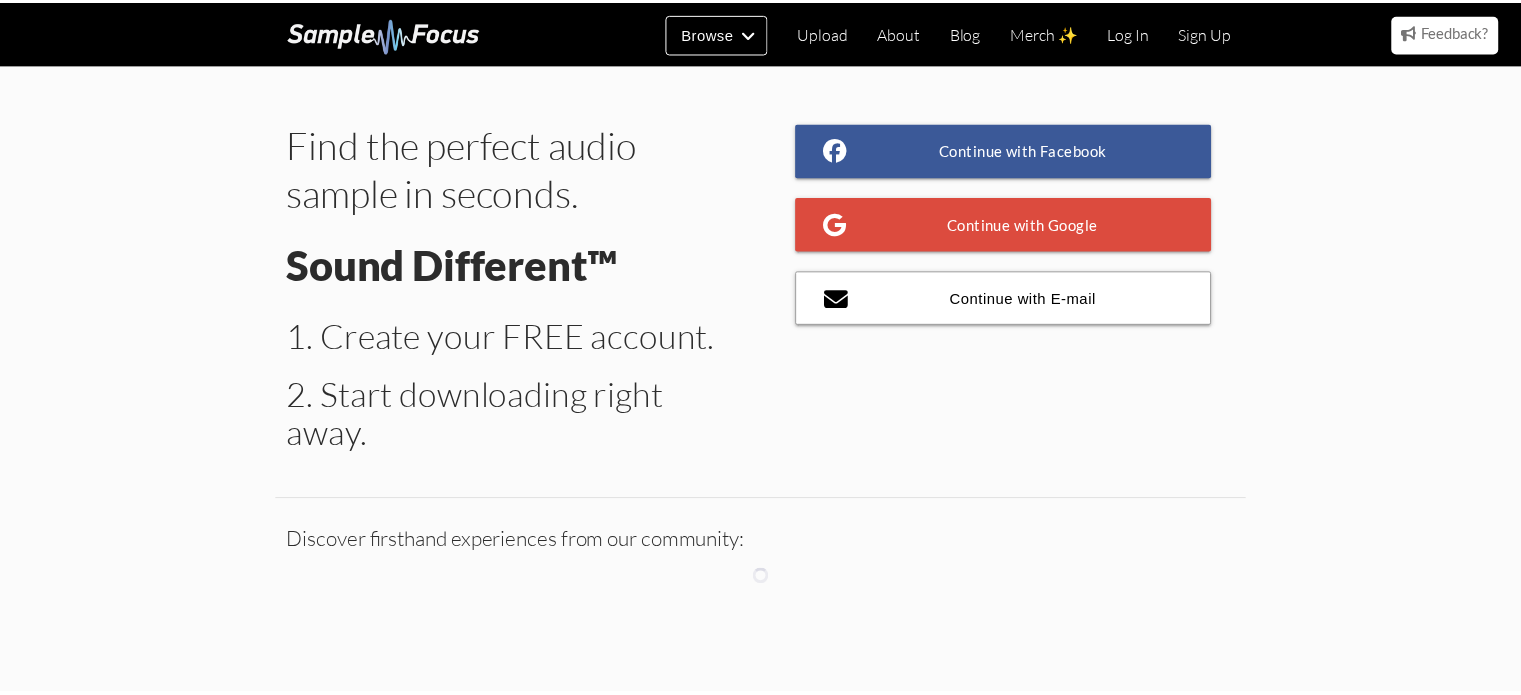 scroll, scrollTop: 0, scrollLeft: 0, axis: both 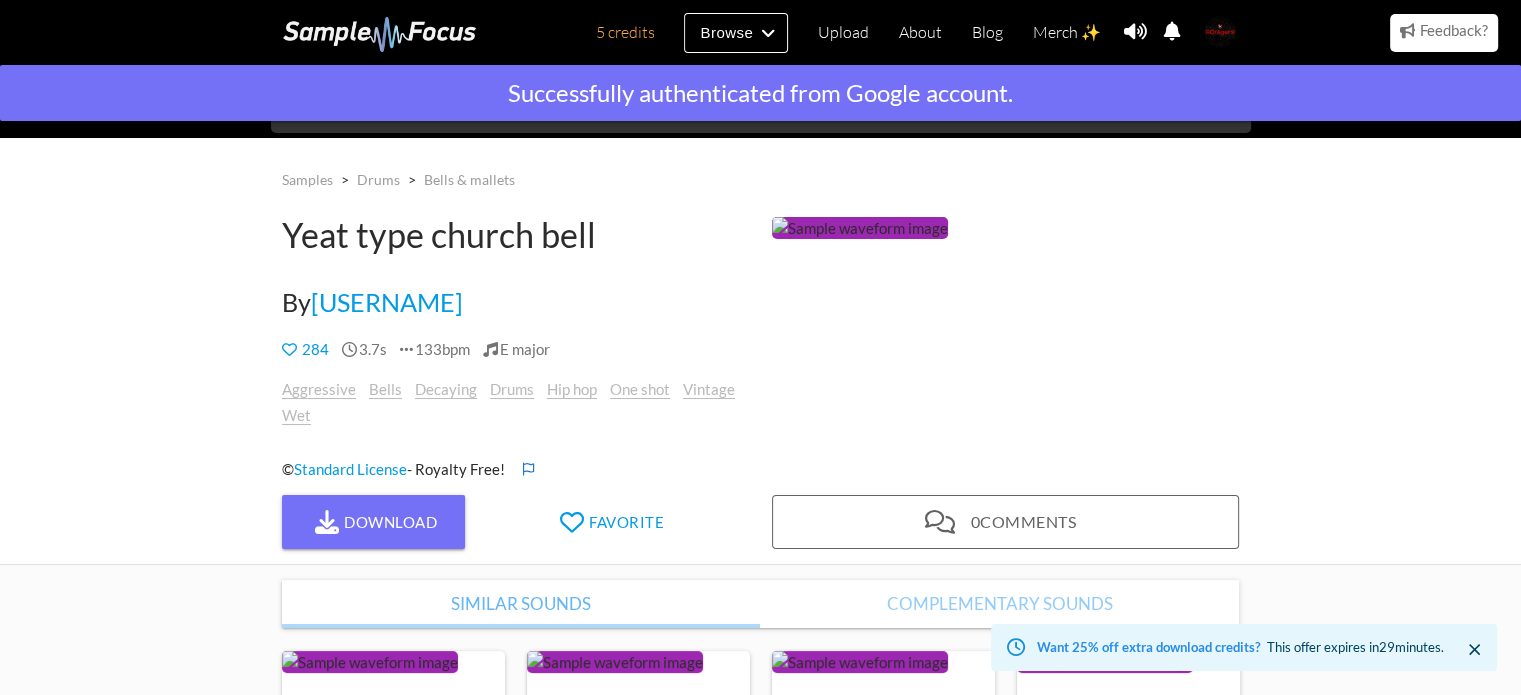 click on "Samples
>
Drums
>
Bells & mallets
Yeat type church bell
By  [USERNAME]
284
3.7s
133bpm
E major
Aggressive
Bells
Decaying
Drums
Hip hop
One shot
Vintage
Wet
©  Standard License  - Royalty Free!" at bounding box center [760, 351] 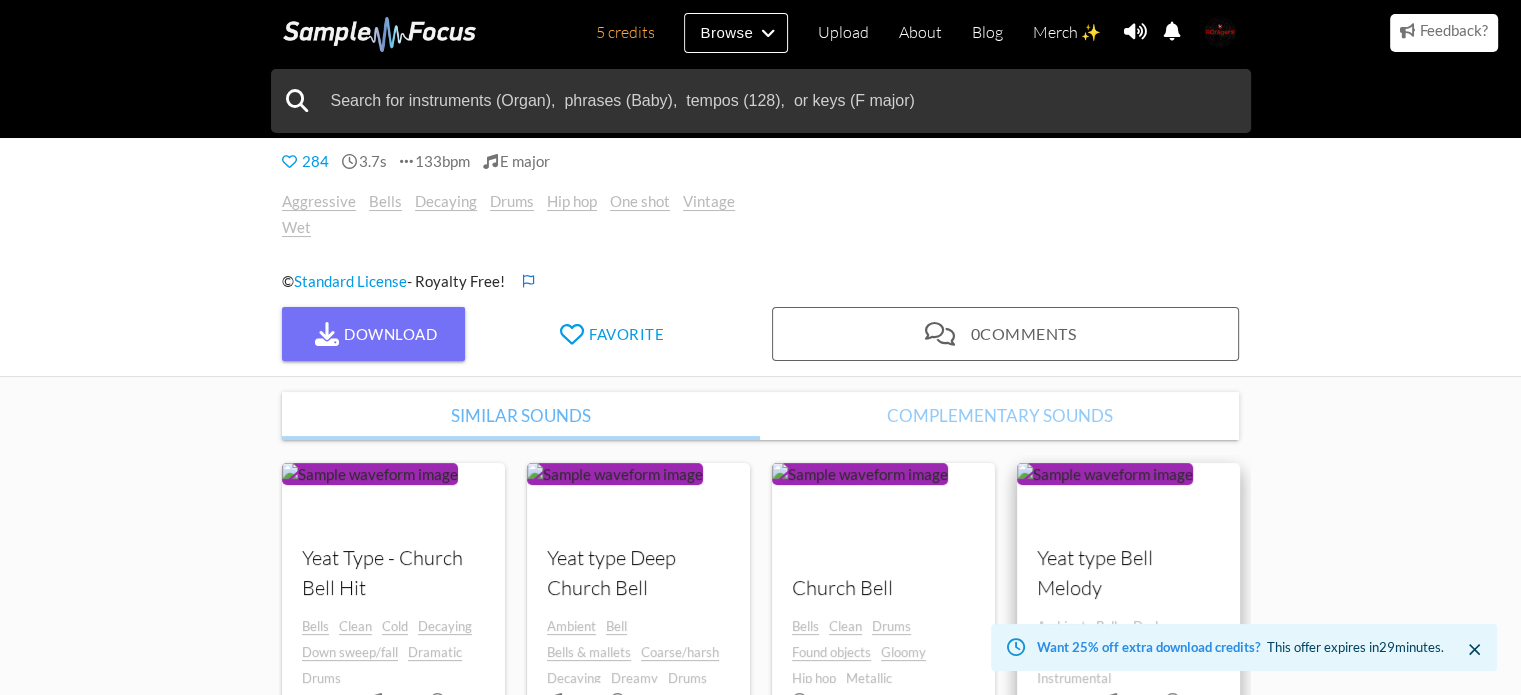 scroll, scrollTop: 200, scrollLeft: 0, axis: vertical 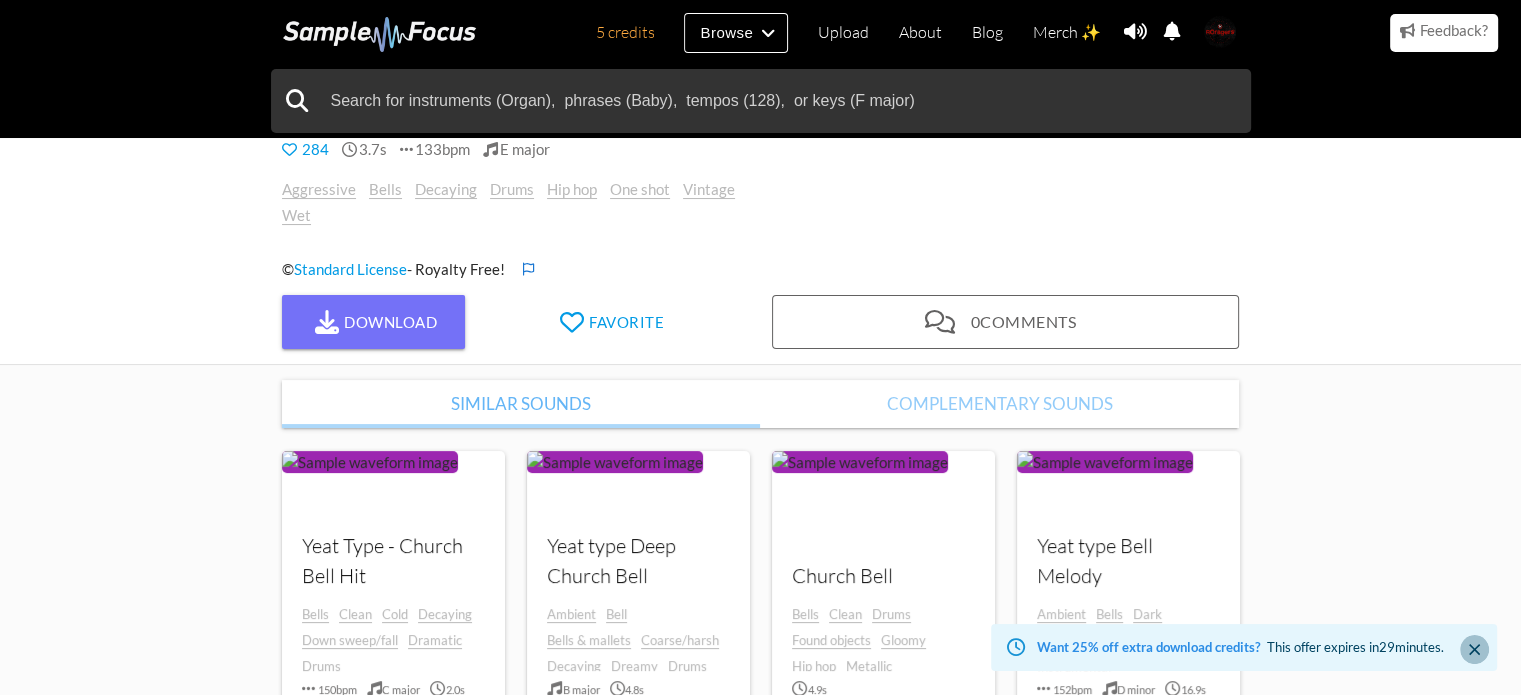 click at bounding box center [1474, 649] 